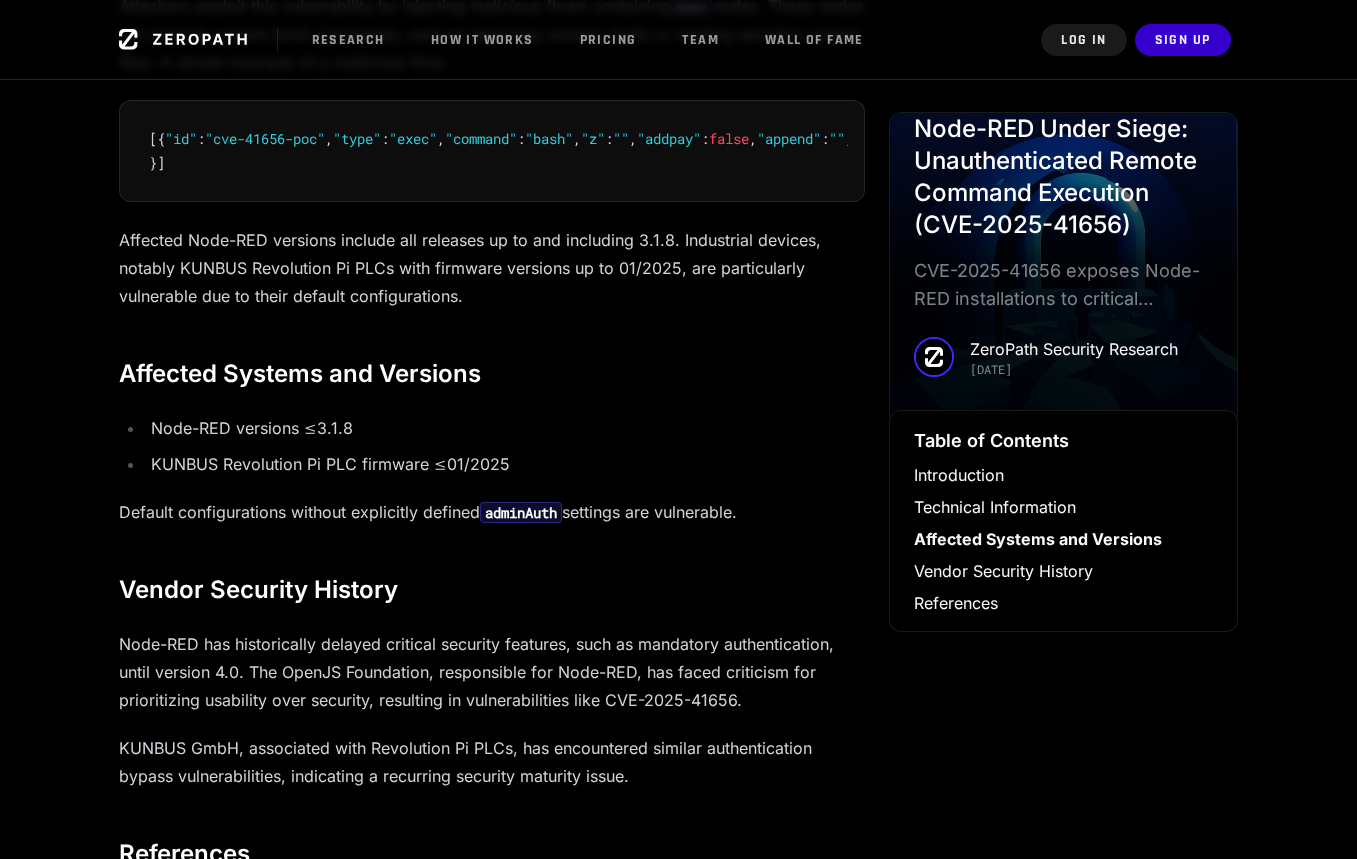 scroll, scrollTop: 1418, scrollLeft: 0, axis: vertical 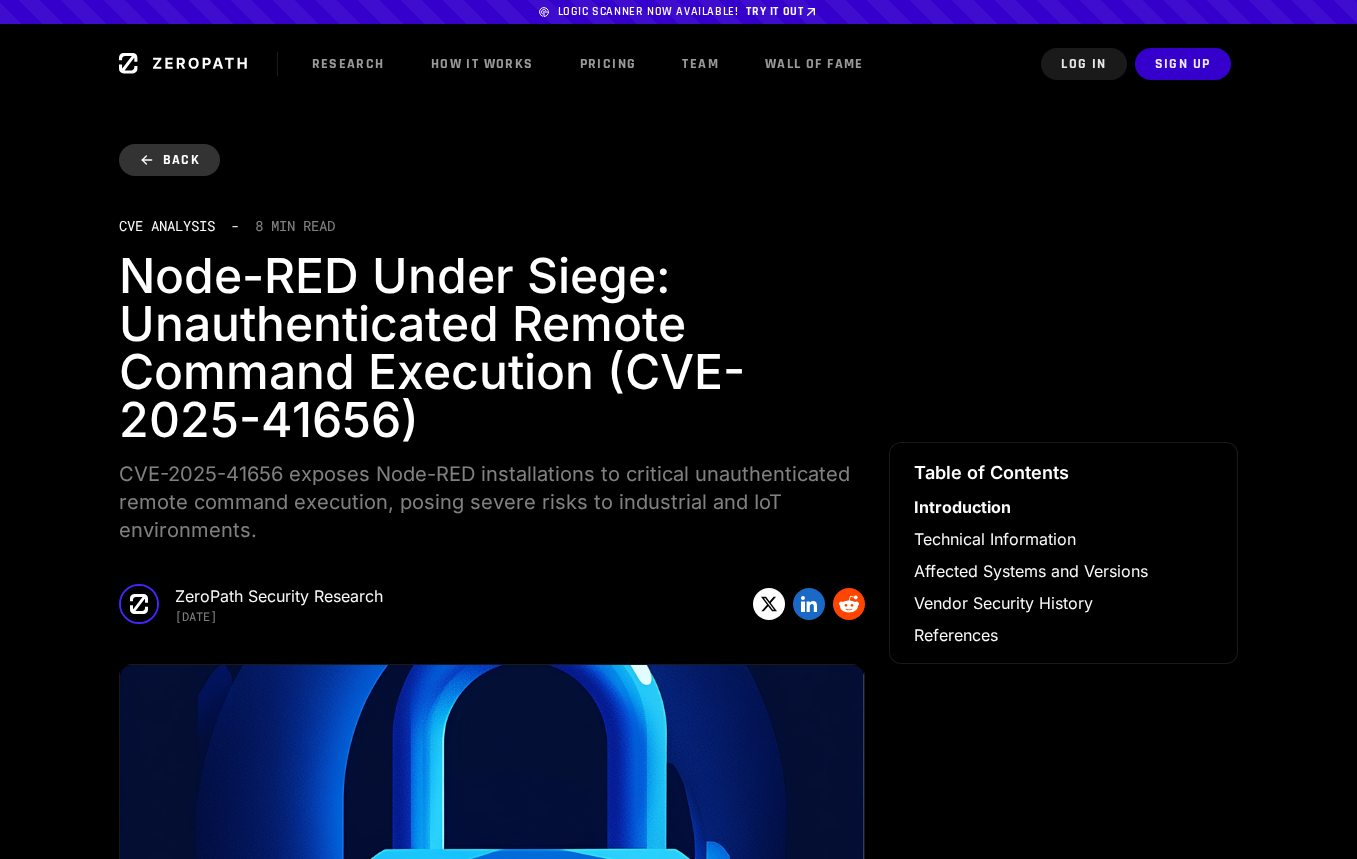 click on "Back" at bounding box center [170, 160] 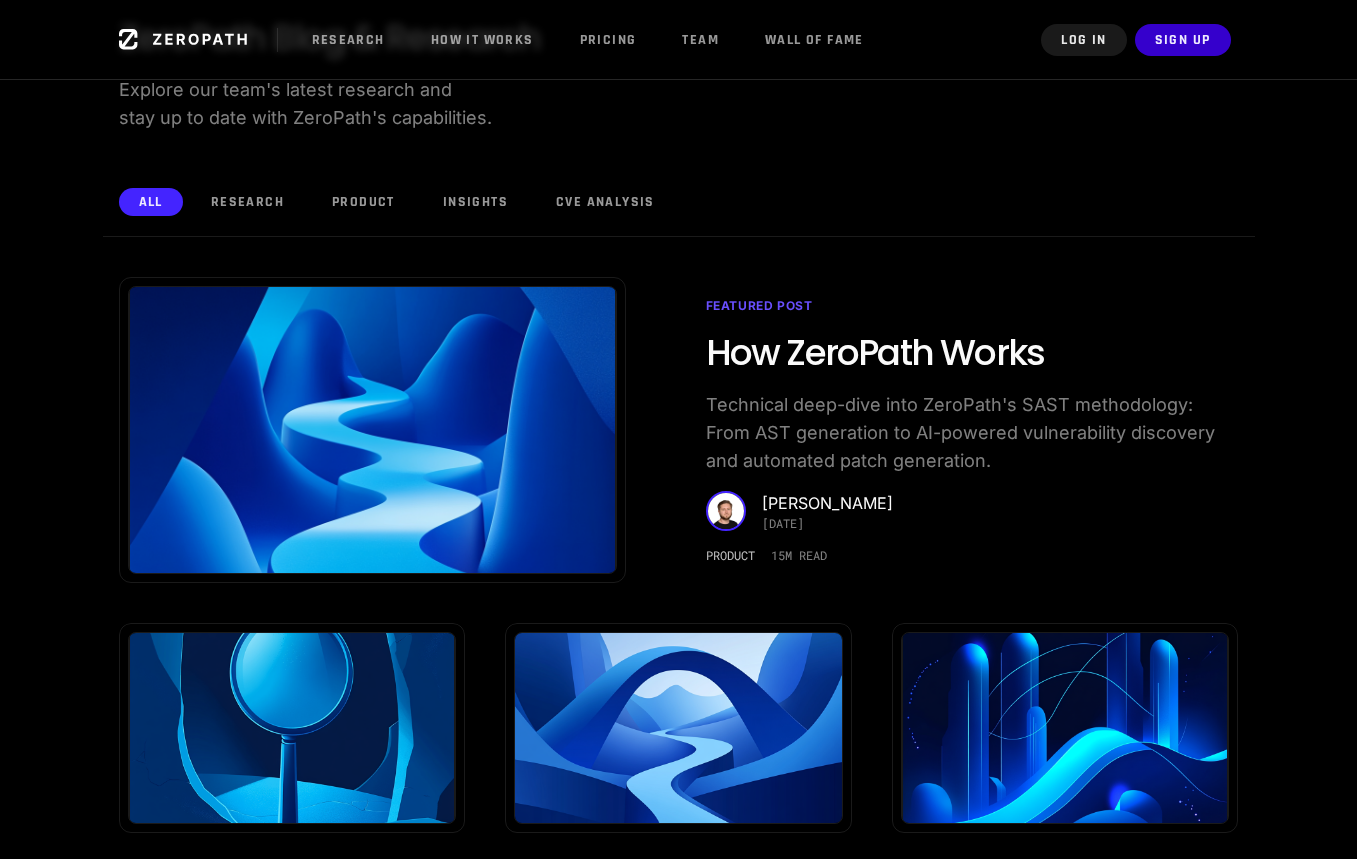 scroll, scrollTop: 0, scrollLeft: 0, axis: both 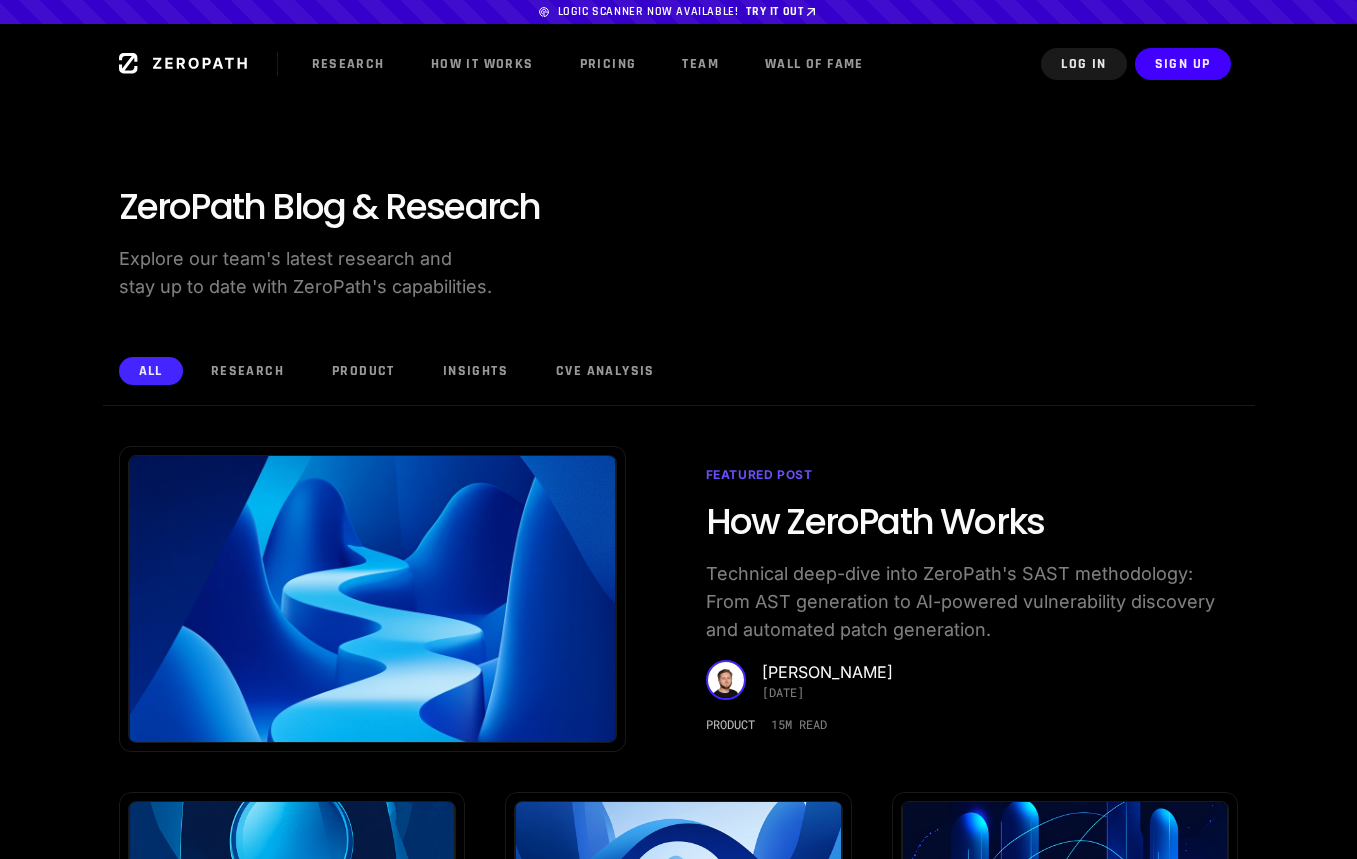 click on "Sign Up" at bounding box center (1183, 64) 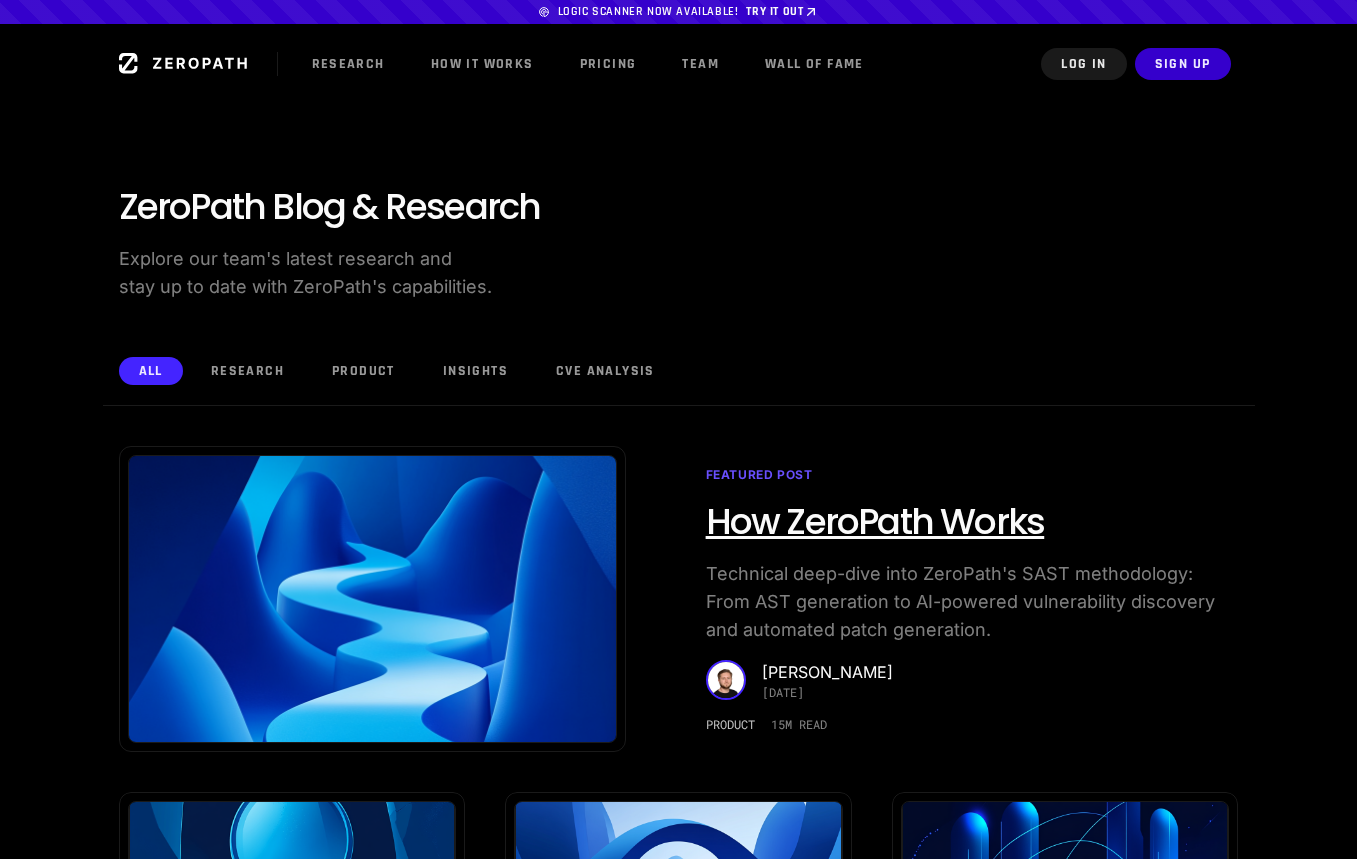 scroll, scrollTop: 0, scrollLeft: 0, axis: both 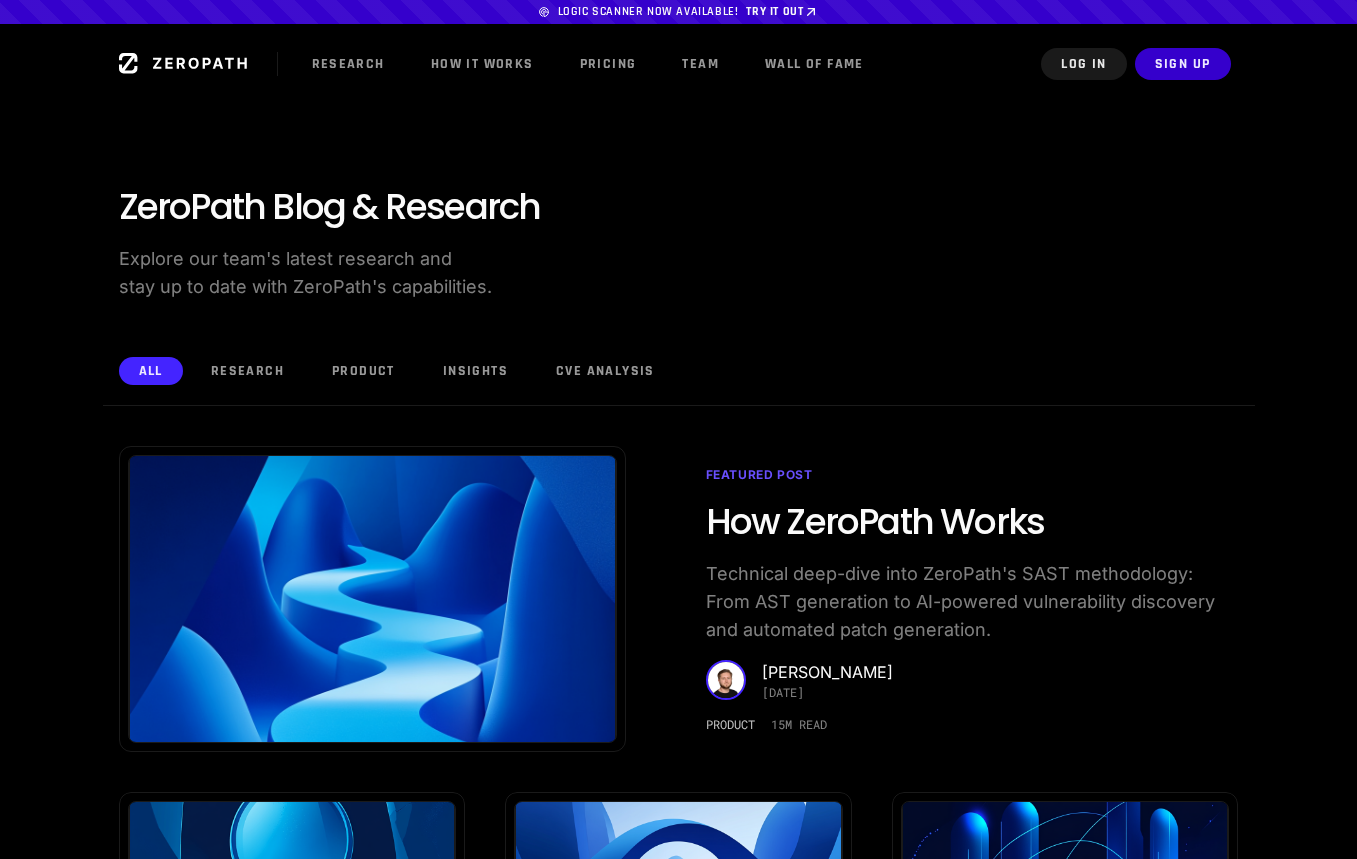 click on "All   Research   Product   Insights   CVE Analysis" at bounding box center [679, 371] 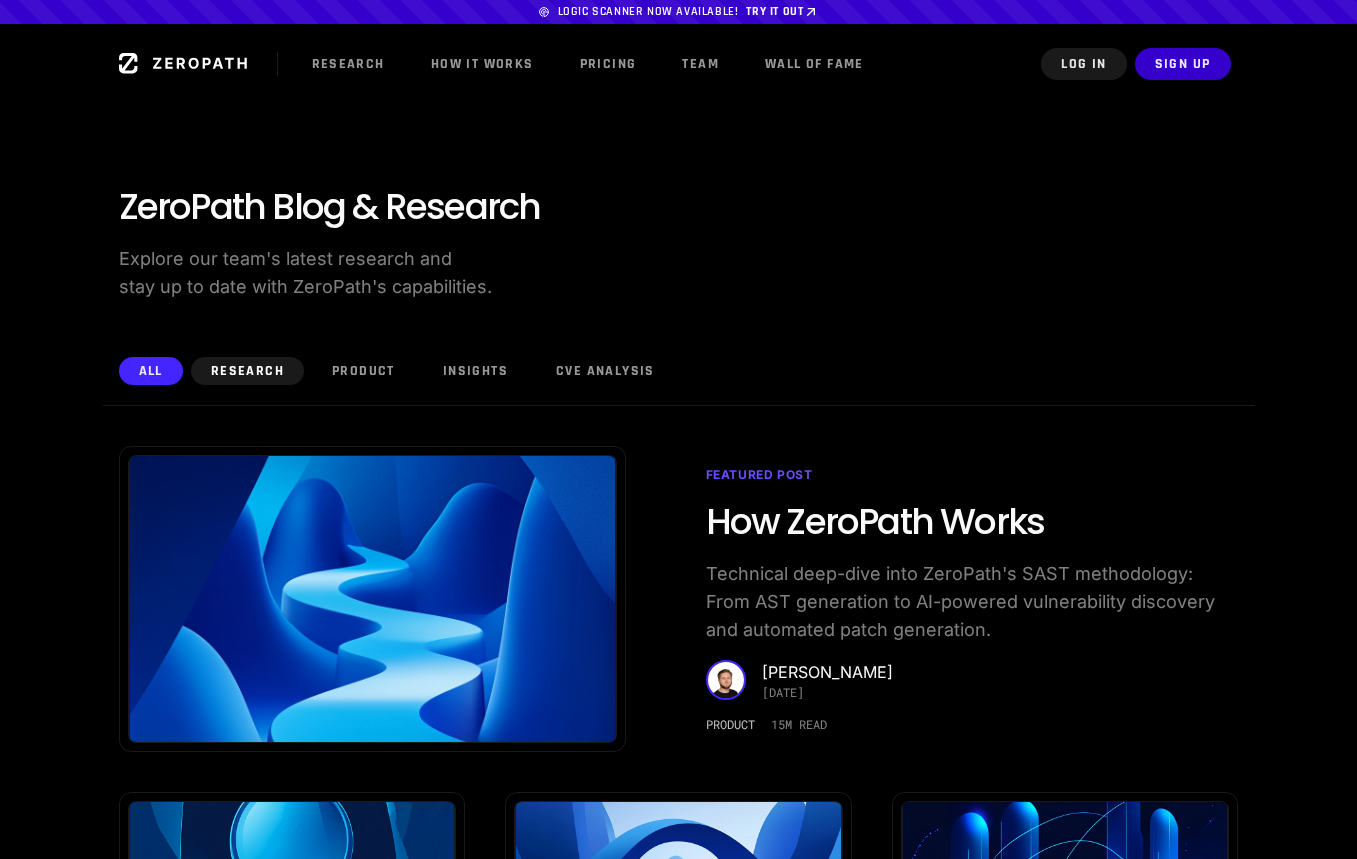click on "Research" at bounding box center (247, 371) 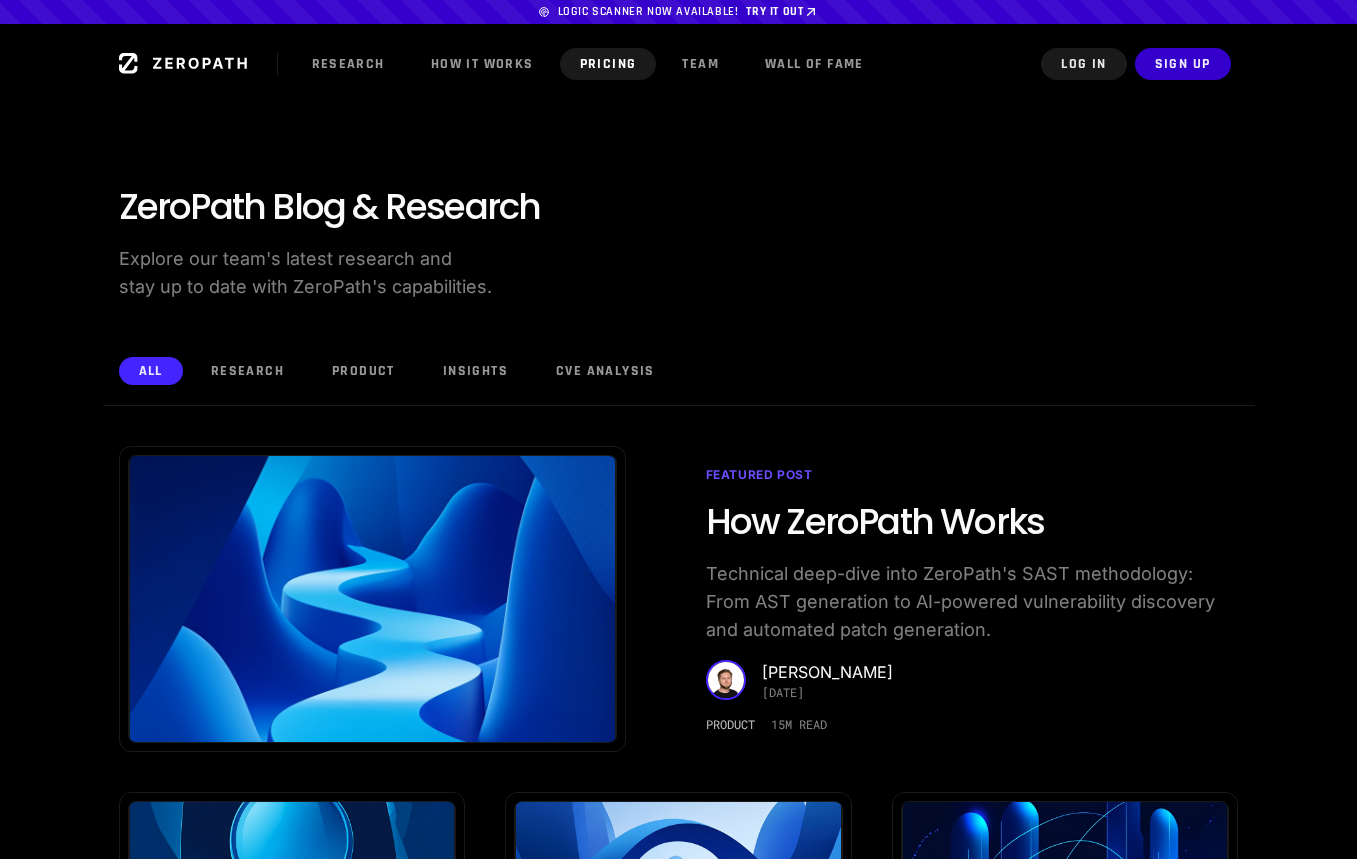 click on "Pricing" at bounding box center [608, 64] 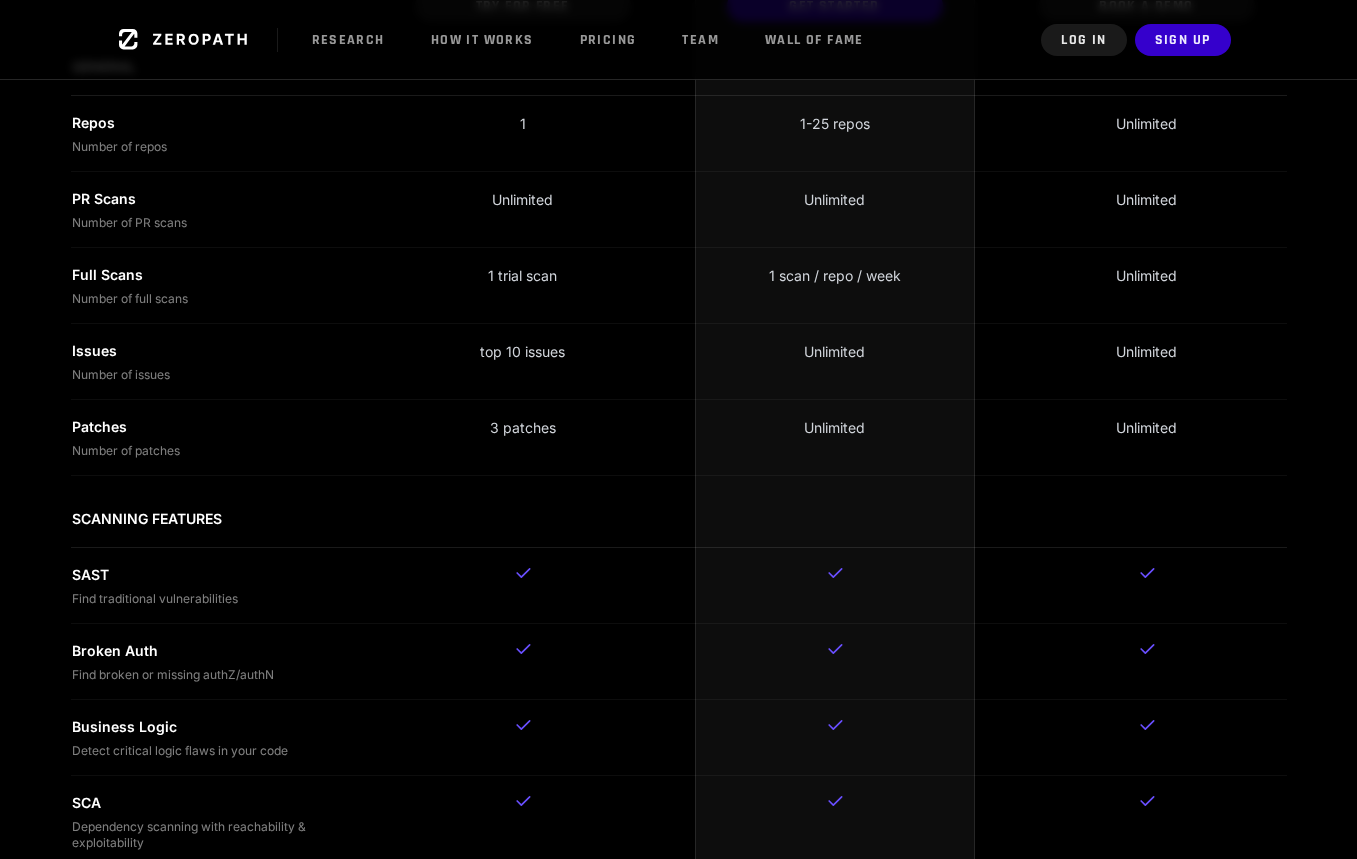 scroll, scrollTop: 721, scrollLeft: 0, axis: vertical 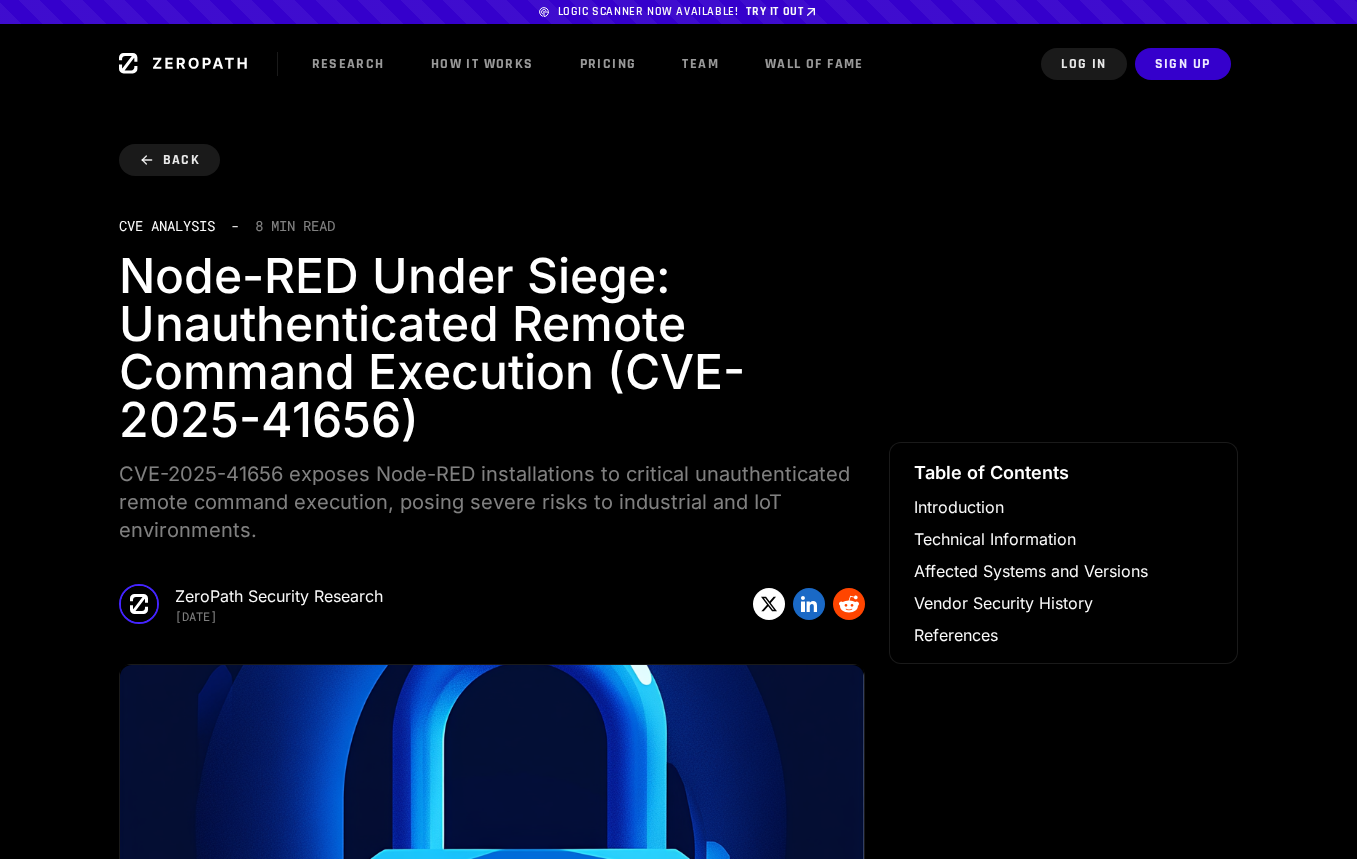 click on "Back   CVE Analysis   -   8 min read   Node-RED Under Siege: Unauthenticated Remote Command Execution (CVE-2025-41656)   CVE-2025-41656 exposes Node-RED installations to critical unauthenticated remote command execution, posing severe risks to industrial and IoT environments.     ZeroPath Security Research     2025-07-01" at bounding box center (492, 384) 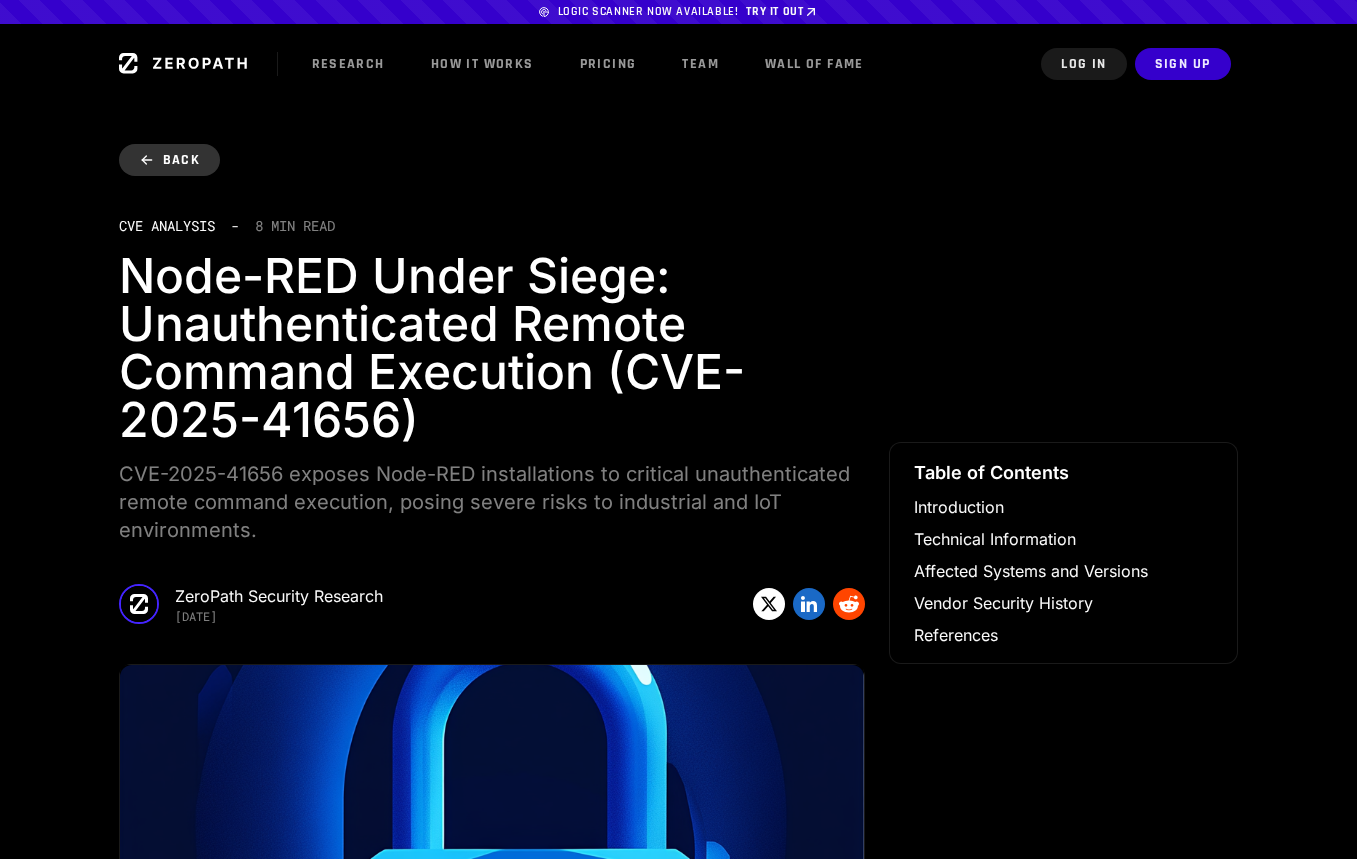 click on "Back" at bounding box center [170, 160] 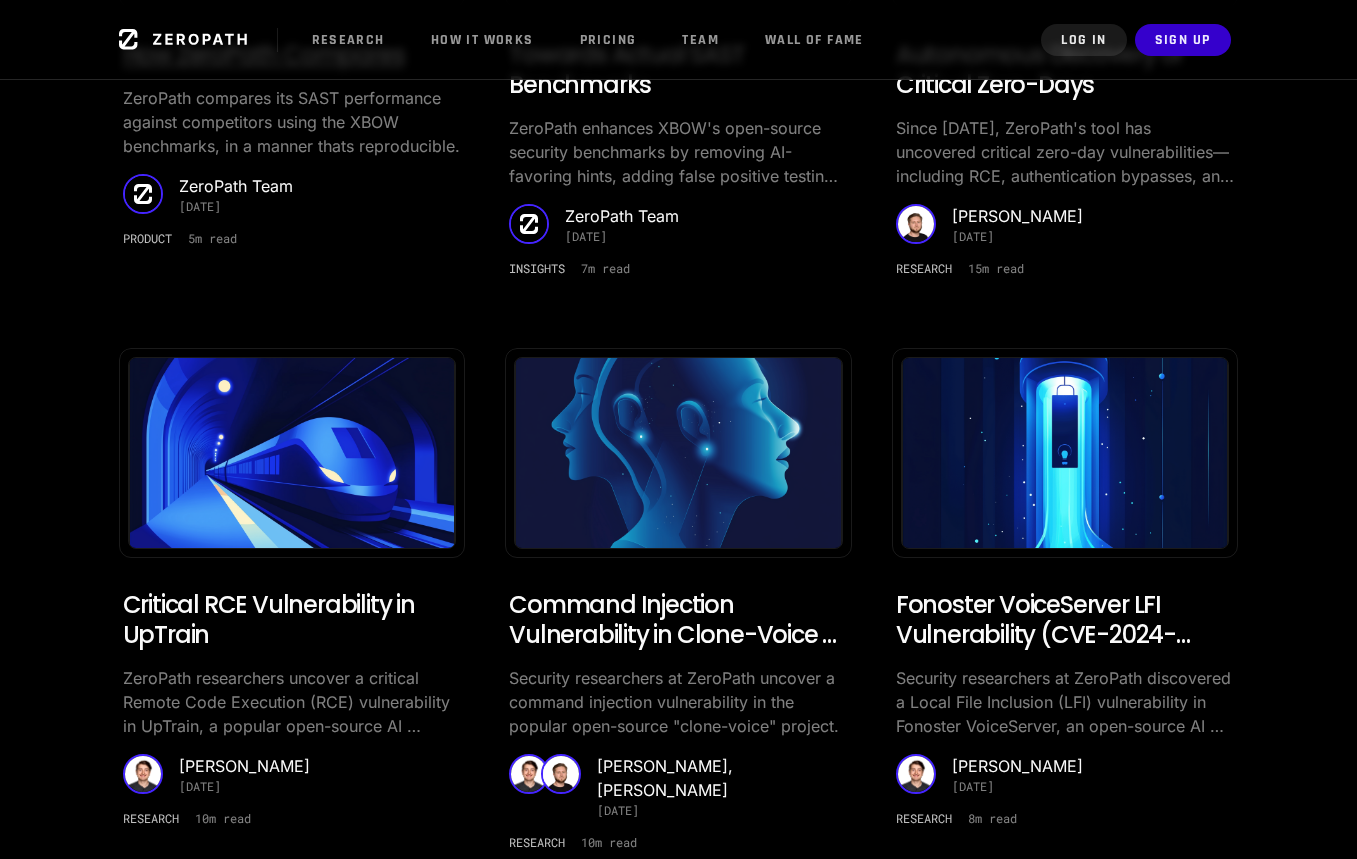 scroll, scrollTop: 1547, scrollLeft: 0, axis: vertical 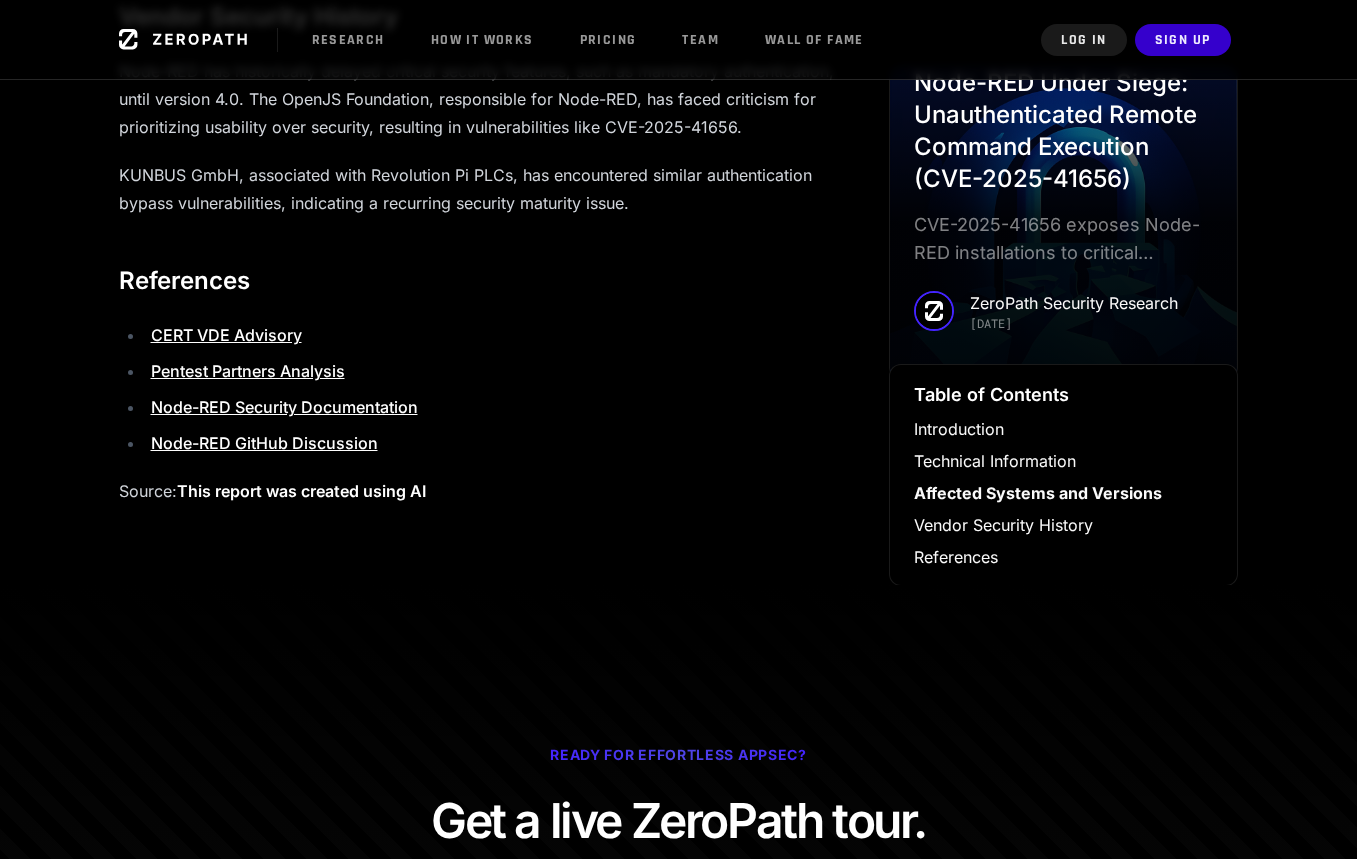 drag, startPoint x: 116, startPoint y: 136, endPoint x: 439, endPoint y: 184, distance: 326.5471 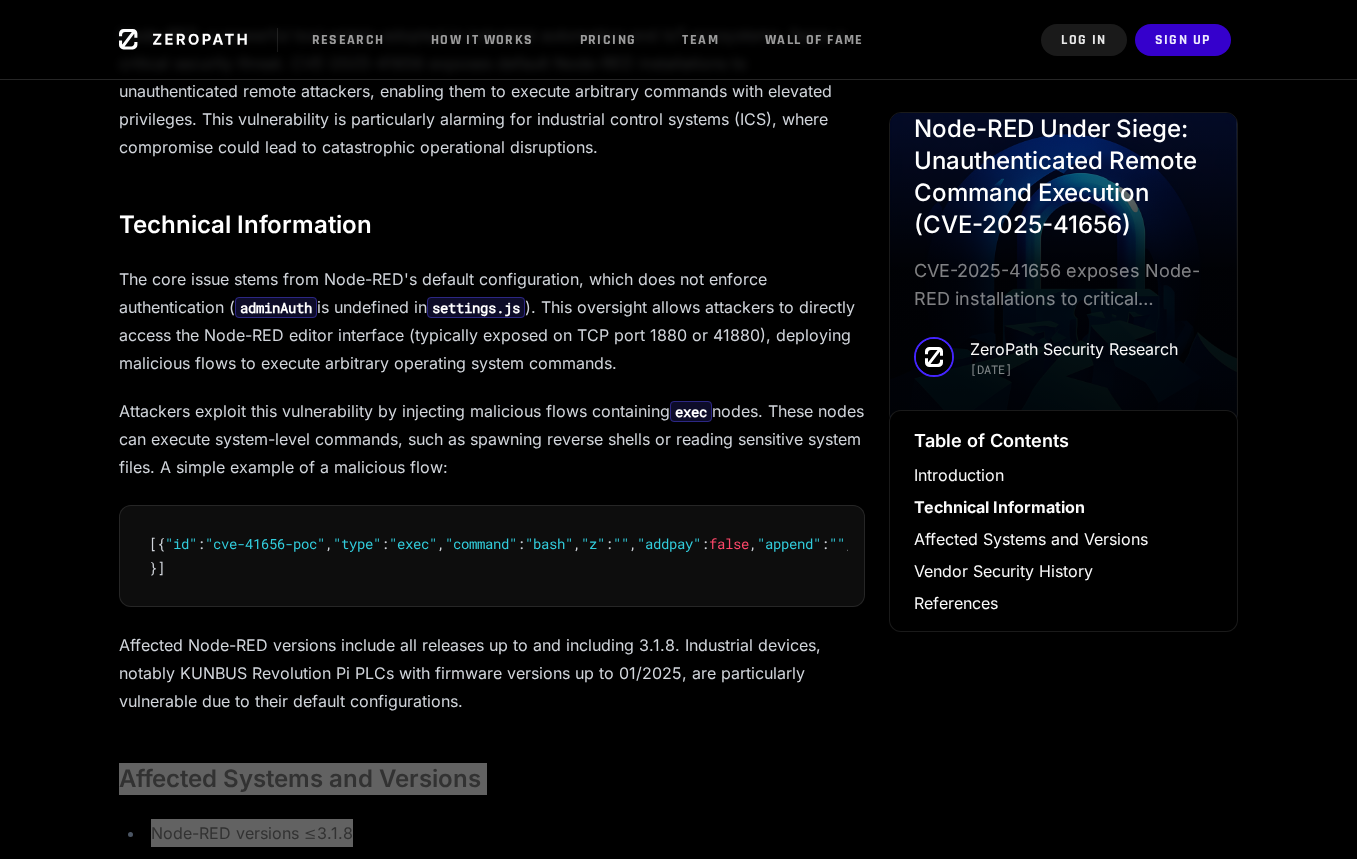 scroll, scrollTop: 1039, scrollLeft: 0, axis: vertical 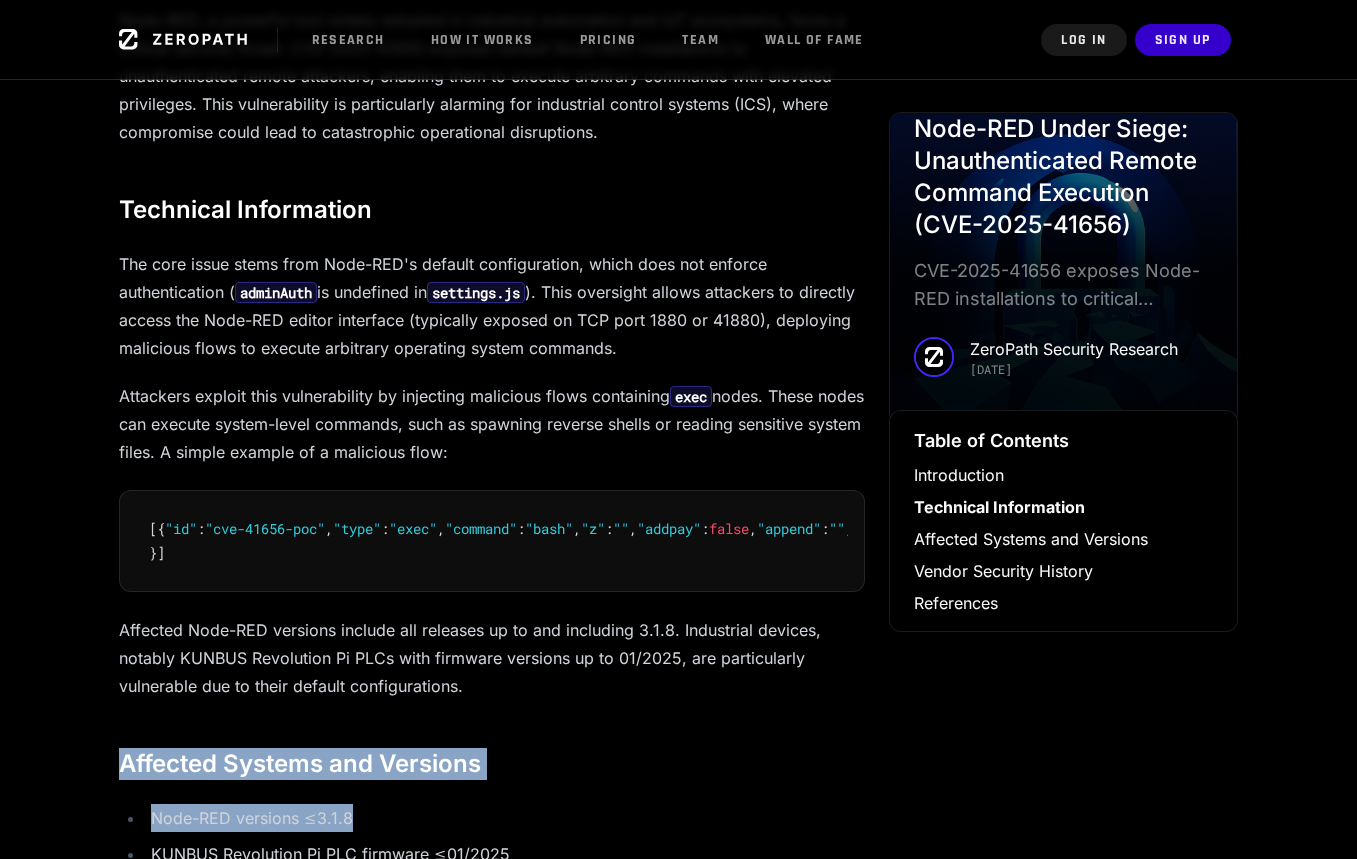 drag, startPoint x: 439, startPoint y: 391, endPoint x: 511, endPoint y: 462, distance: 101.118744 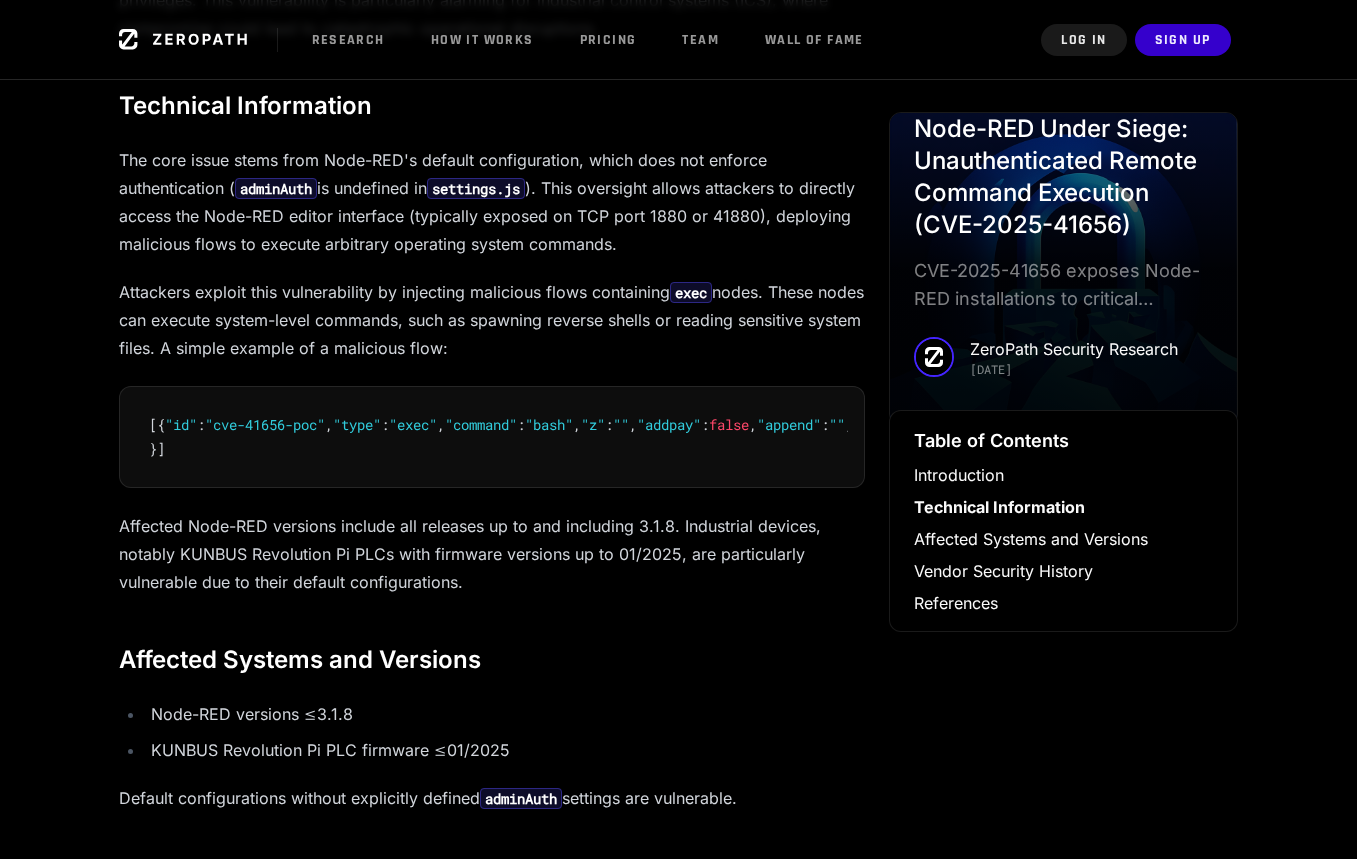 scroll, scrollTop: 1149, scrollLeft: 0, axis: vertical 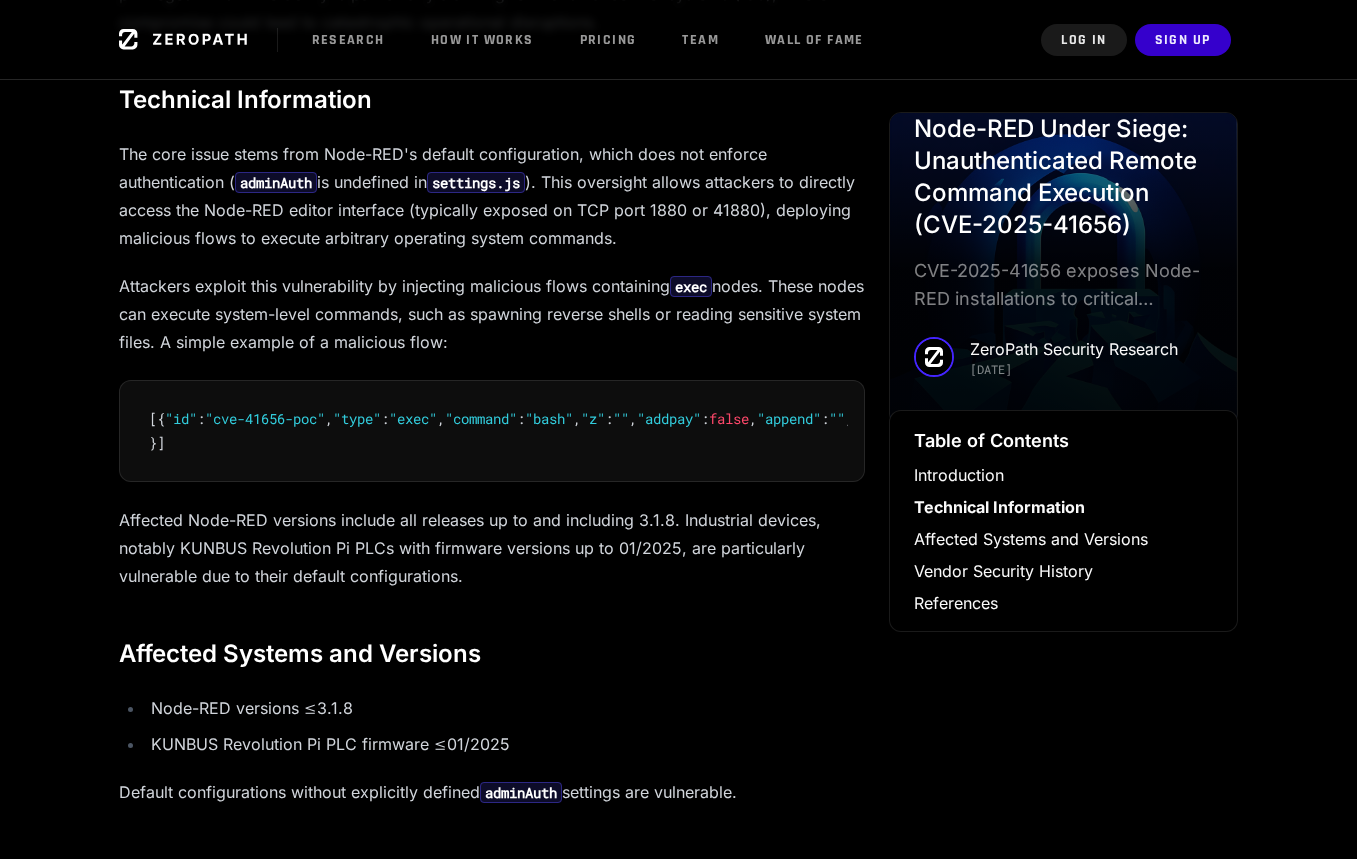 click on "The core issue stems from Node-RED's default configuration, which does not enforce authentication ( adminAuth  is undefined in  settings.js ). This oversight allows attackers to directly access the Node-RED editor interface (typically exposed on TCP port 1880 or 41880), deploying malicious flows to execute arbitrary operating system commands." at bounding box center [492, 196] 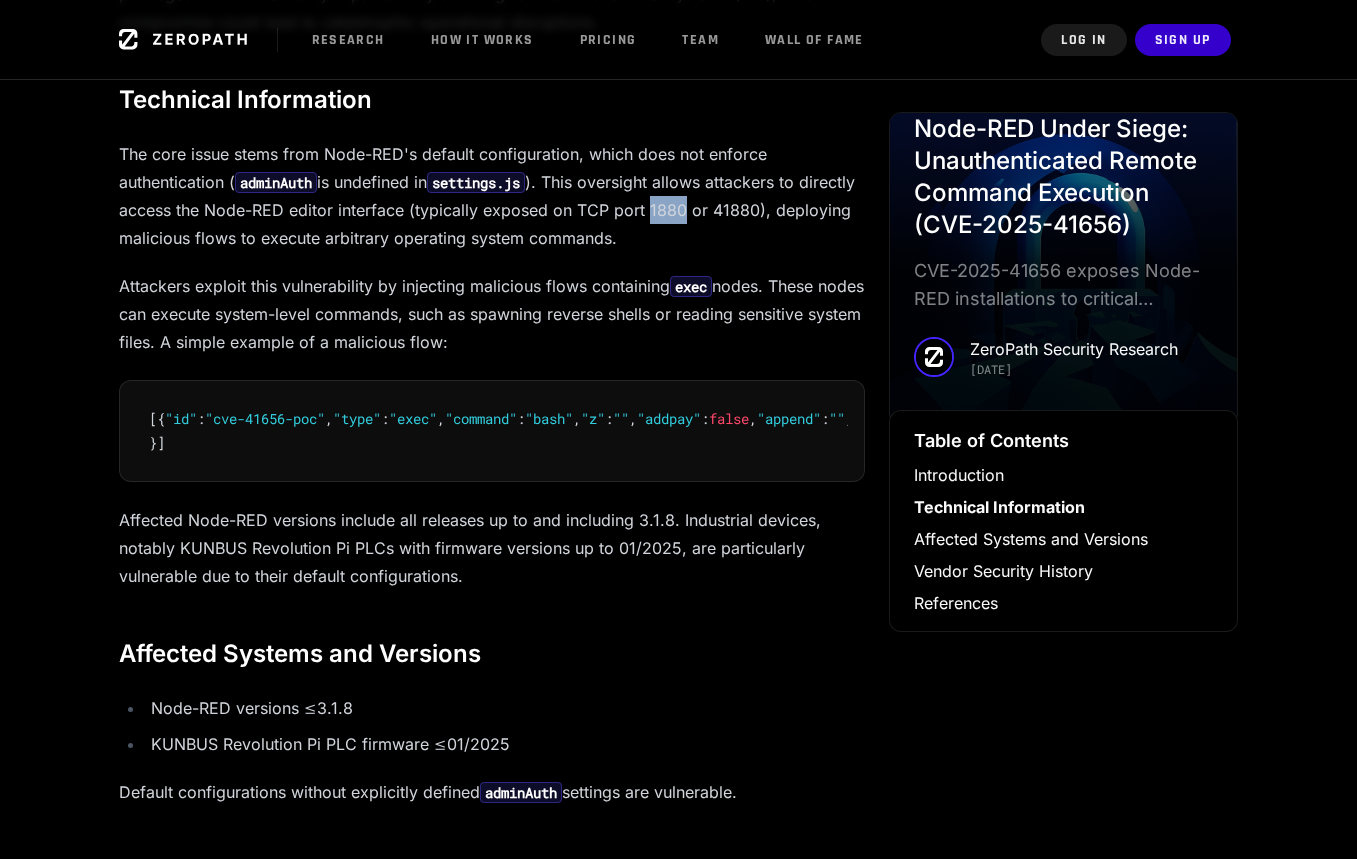 click on "The core issue stems from Node-RED's default configuration, which does not enforce authentication ( adminAuth  is undefined in  settings.js ). This oversight allows attackers to directly access the Node-RED editor interface (typically exposed on TCP port 1880 or 41880), deploying malicious flows to execute arbitrary operating system commands." at bounding box center (492, 196) 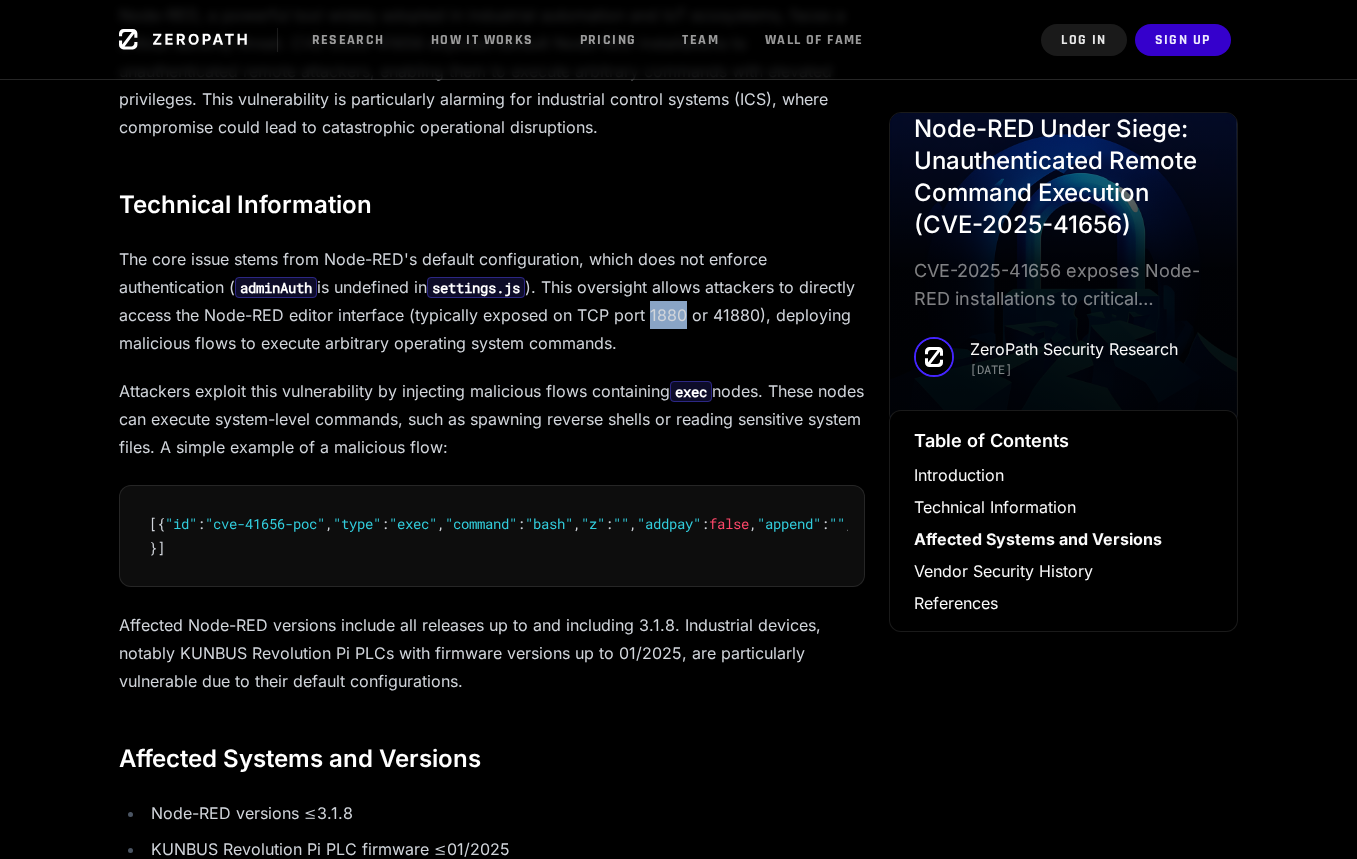 scroll, scrollTop: 1050, scrollLeft: 0, axis: vertical 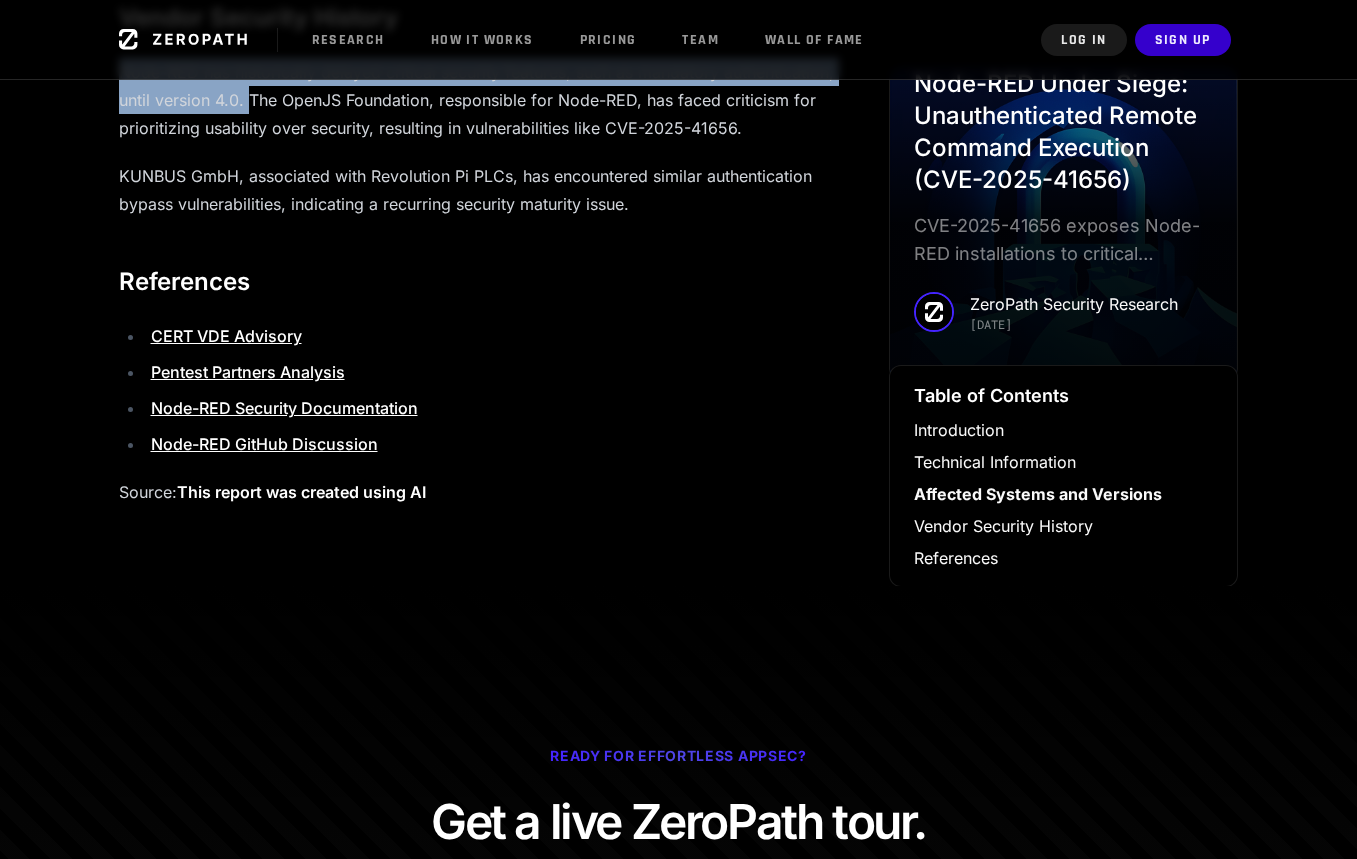 drag, startPoint x: 534, startPoint y: 388, endPoint x: 248, endPoint y: 444, distance: 291.43094 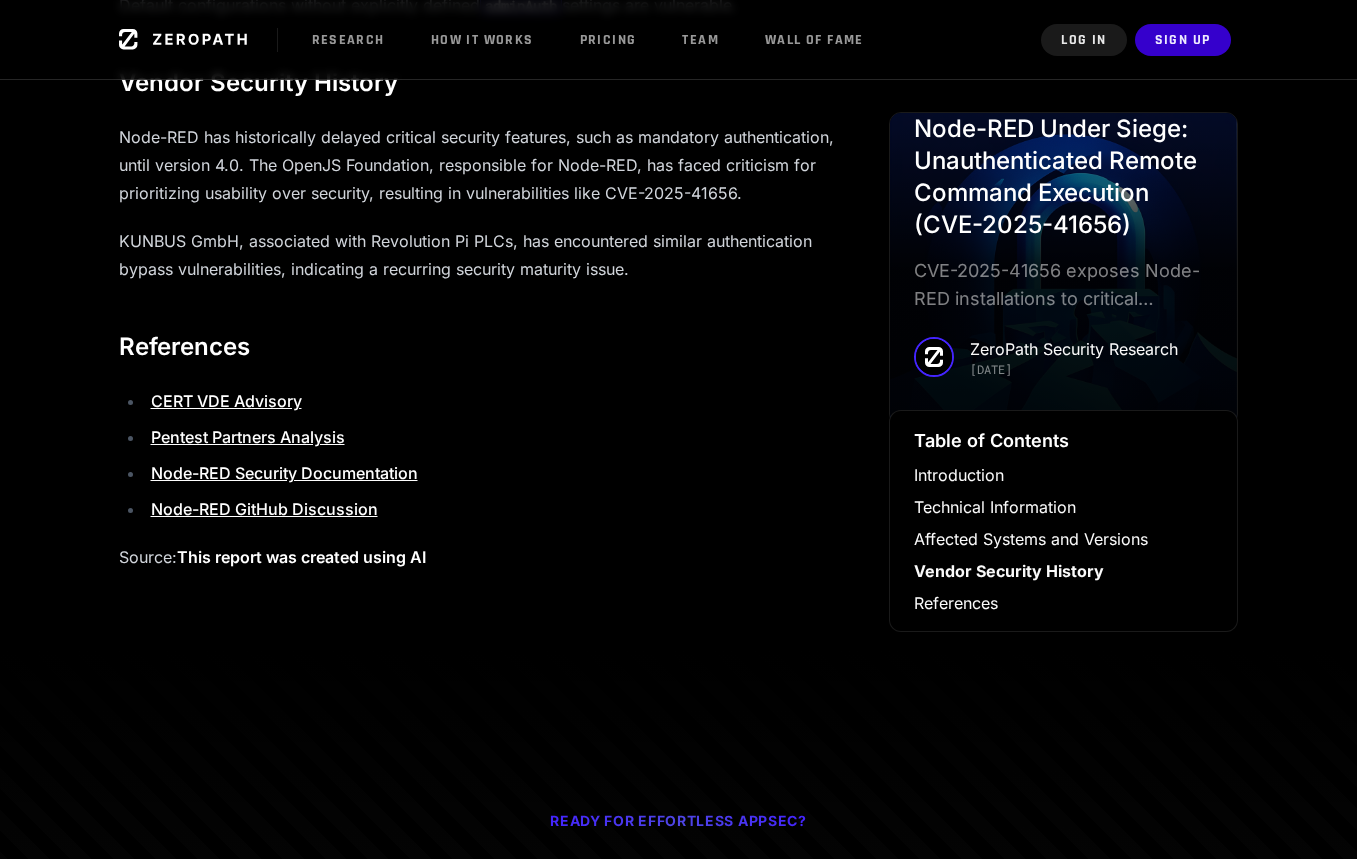 scroll, scrollTop: 1931, scrollLeft: 0, axis: vertical 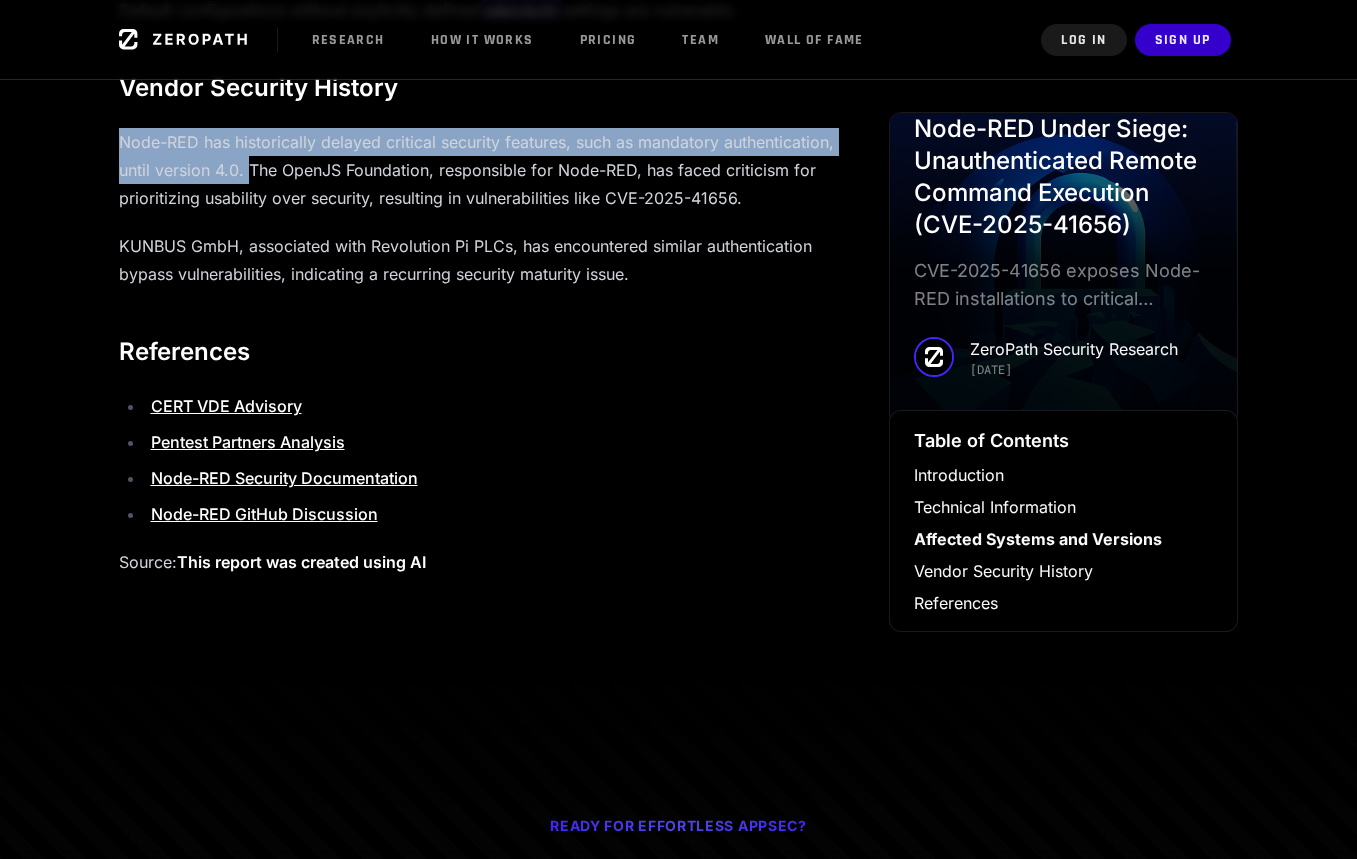 drag, startPoint x: 98, startPoint y: 475, endPoint x: 246, endPoint y: 513, distance: 152.80052 